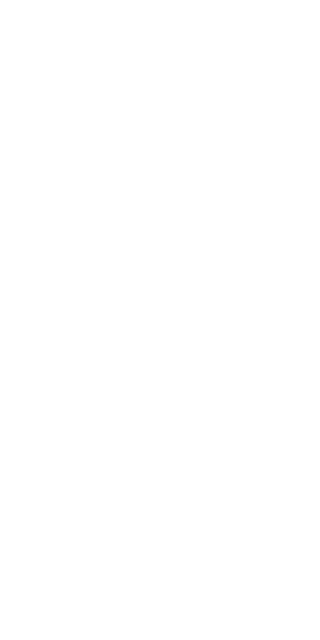 scroll, scrollTop: 0, scrollLeft: 0, axis: both 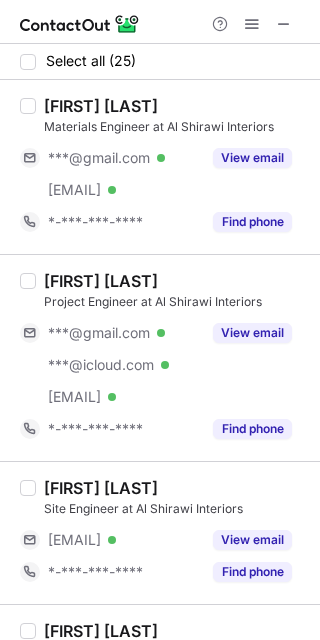 drag, startPoint x: 236, startPoint y: 150, endPoint x: 112, endPoint y: 115, distance: 128.84486 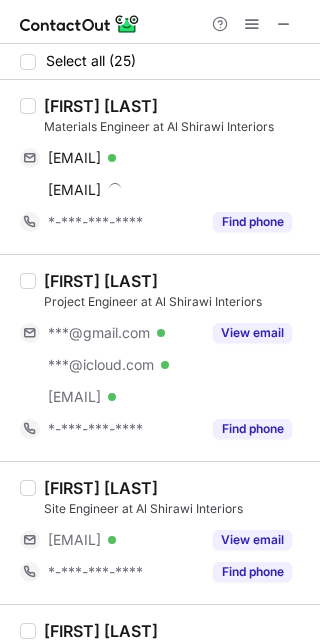 click on "[FIRST] [LAST]" at bounding box center (101, 106) 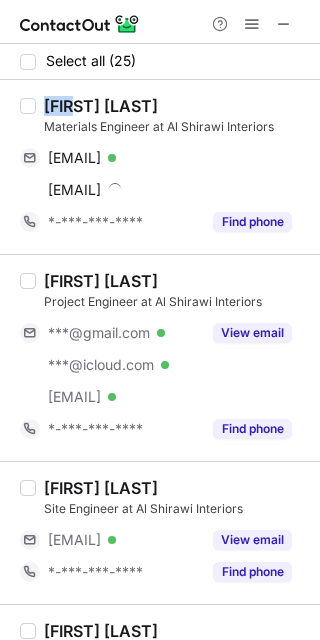 click on "[FIRST] [LAST]" at bounding box center [101, 106] 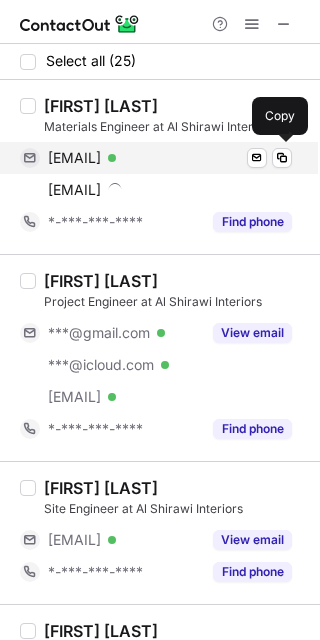 drag, startPoint x: 136, startPoint y: 149, endPoint x: 193, endPoint y: 151, distance: 57.035076 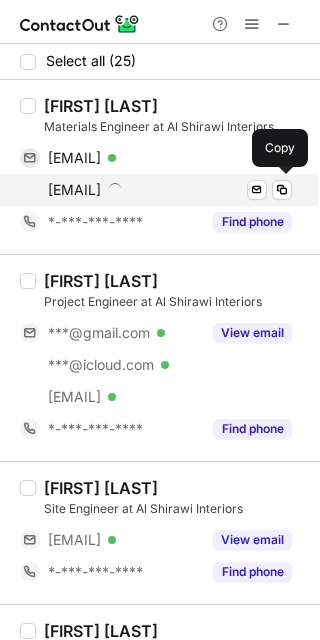 click on "[EMAIL]" at bounding box center [74, 190] 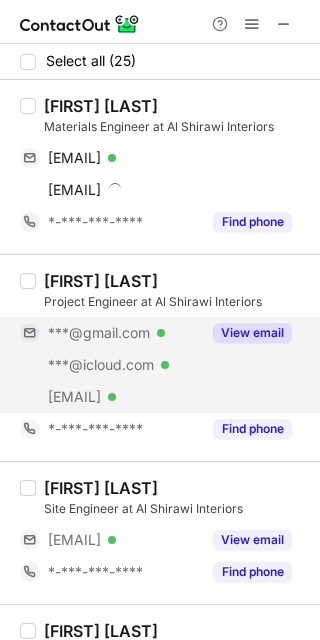 drag, startPoint x: 244, startPoint y: 325, endPoint x: 137, endPoint y: 297, distance: 110.60289 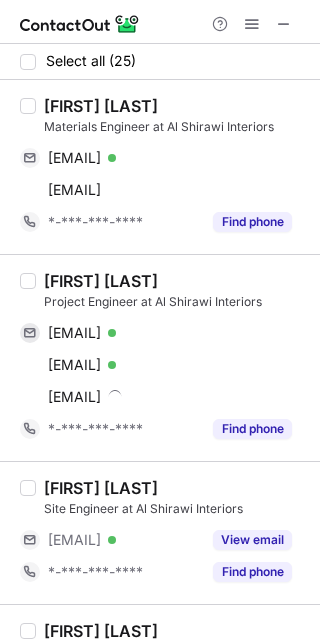 click on "[FIRST] [LAST]" at bounding box center [101, 281] 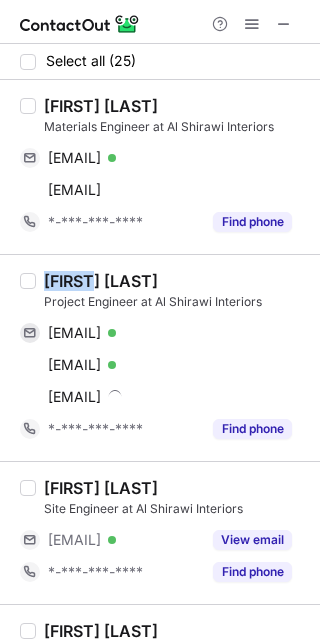 click on "[FIRST] [LAST]" at bounding box center [101, 281] 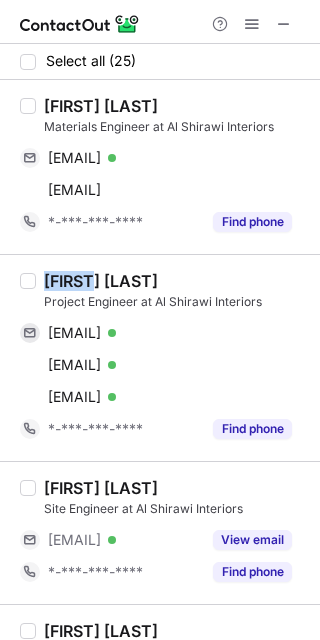 copy on "[FIRST]" 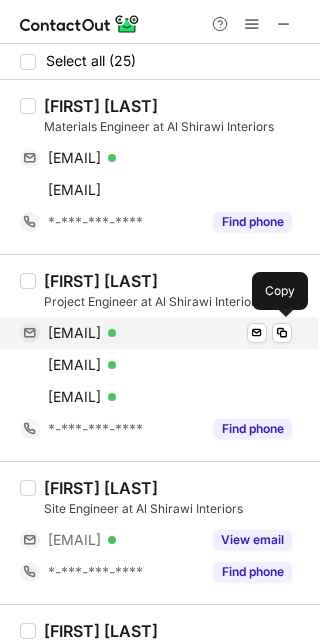 click on "[EMAIL]" at bounding box center (74, 333) 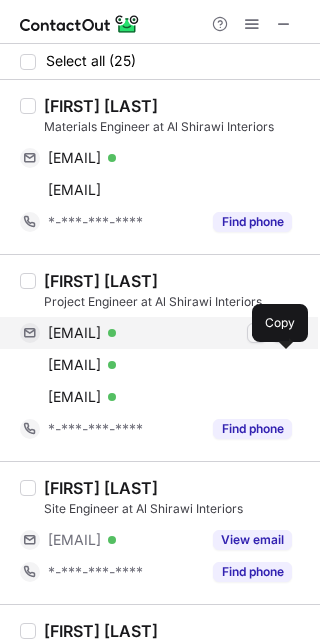drag, startPoint x: 171, startPoint y: 361, endPoint x: 253, endPoint y: 334, distance: 86.33076 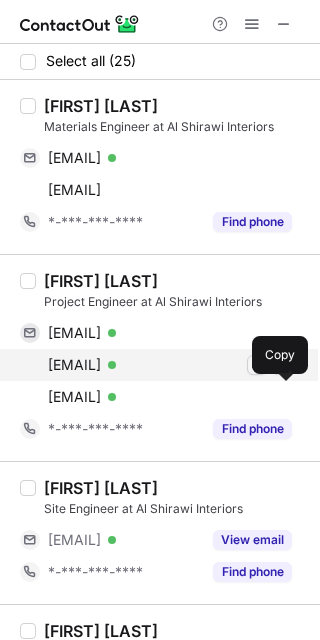 drag, startPoint x: 169, startPoint y: 387, endPoint x: 253, endPoint y: 366, distance: 86.58522 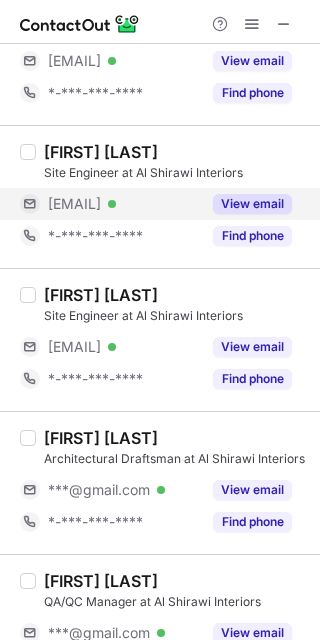 scroll, scrollTop: 666, scrollLeft: 0, axis: vertical 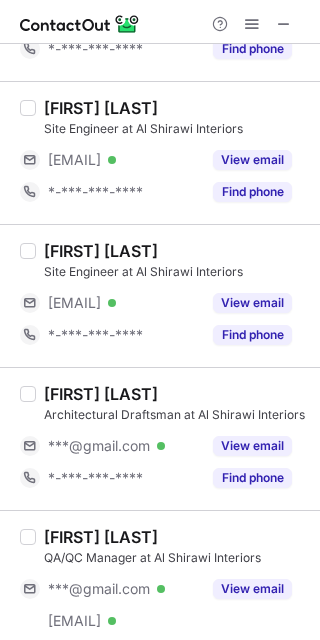 drag, startPoint x: 240, startPoint y: 435, endPoint x: 216, endPoint y: 429, distance: 24.738634 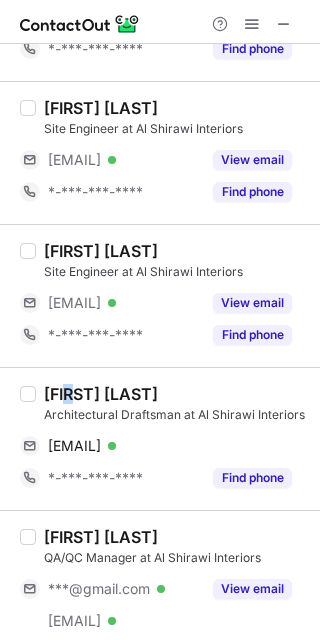click on "[FIRST] [LAST]" at bounding box center [101, 394] 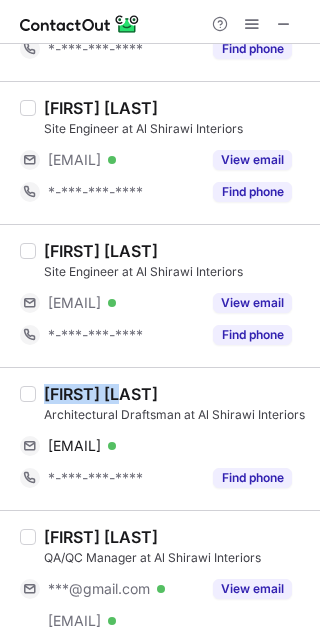 click on "[FIRST] [LAST]" at bounding box center (101, 394) 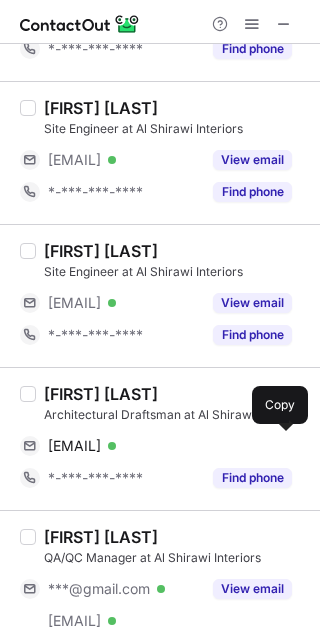 drag, startPoint x: 159, startPoint y: 447, endPoint x: 307, endPoint y: 402, distance: 154.69002 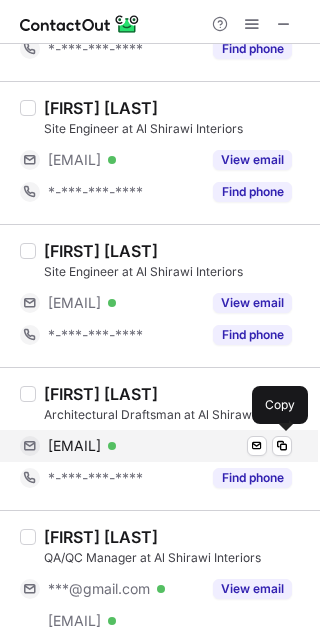 scroll, scrollTop: 800, scrollLeft: 0, axis: vertical 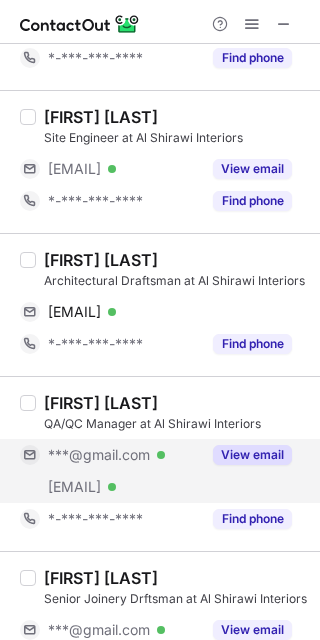 click on "View email" at bounding box center [246, 455] 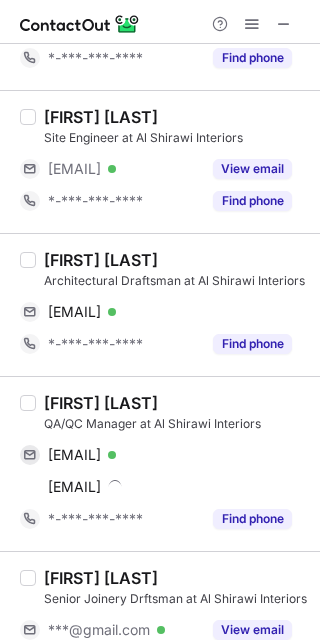 click on "[FIRST] [LAST]" at bounding box center (101, 403) 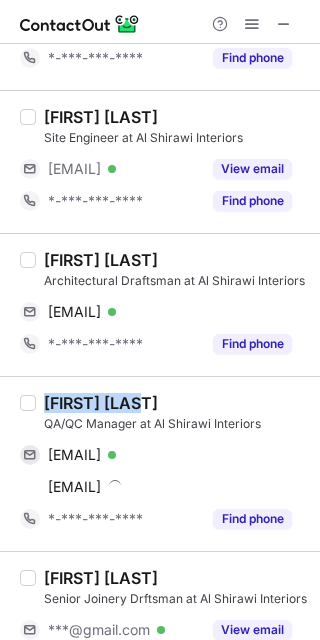 click on "[FIRST] [LAST]" at bounding box center [101, 403] 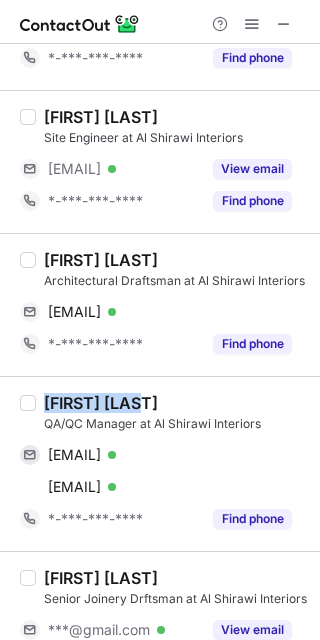 copy on "[FIRST]" 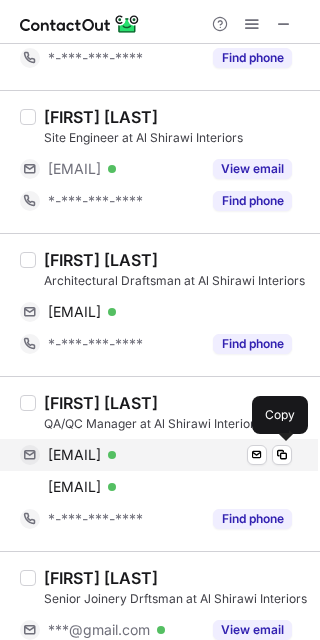 click on "[EMAIL]" at bounding box center (74, 455) 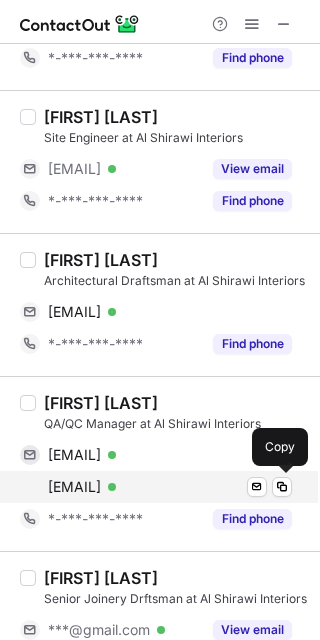 drag, startPoint x: 129, startPoint y: 482, endPoint x: 191, endPoint y: 485, distance: 62.072536 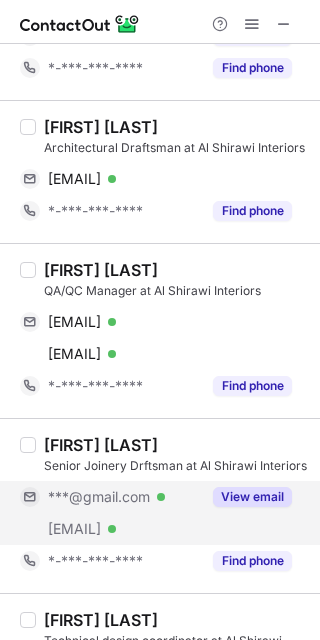 drag, startPoint x: 256, startPoint y: 495, endPoint x: 175, endPoint y: 489, distance: 81.22192 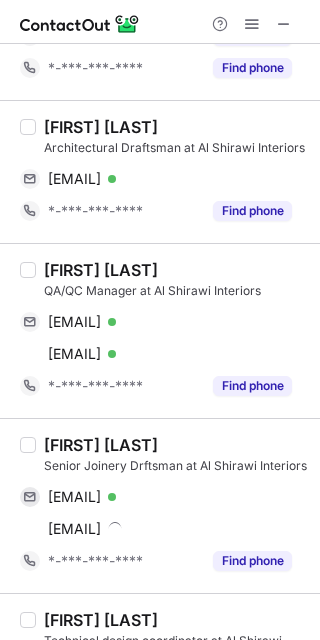 click on "[FIRST] [LAST]" at bounding box center (101, 445) 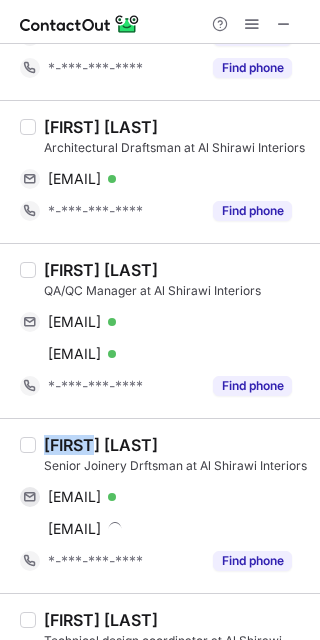 click on "[FIRST] [LAST]" at bounding box center (101, 445) 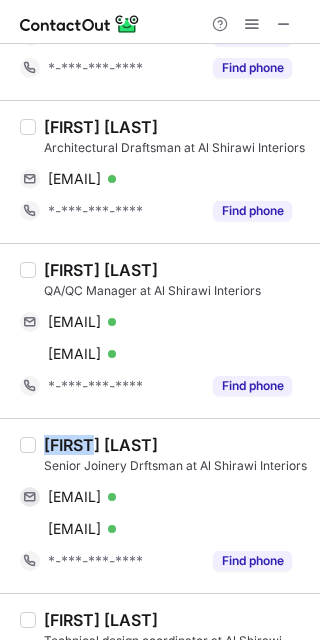 copy on "[FIRST]" 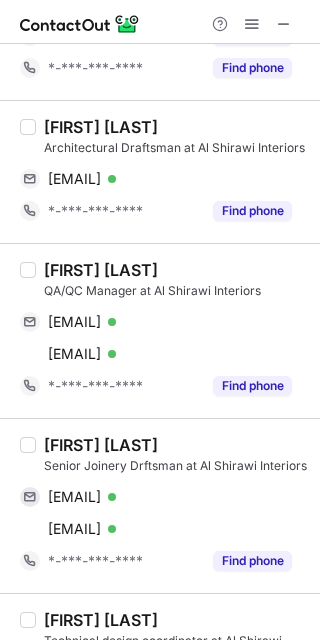 drag, startPoint x: 139, startPoint y: 495, endPoint x: 319, endPoint y: 518, distance: 181.4635 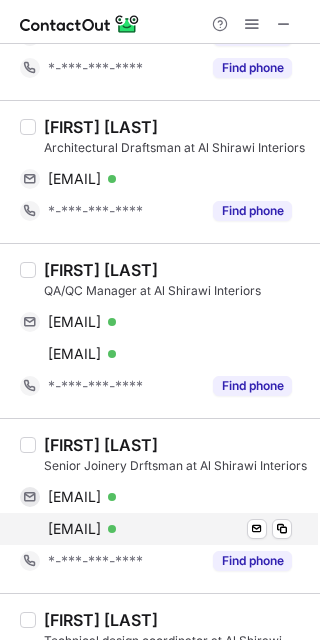click on "[EMAIL]" at bounding box center (74, 529) 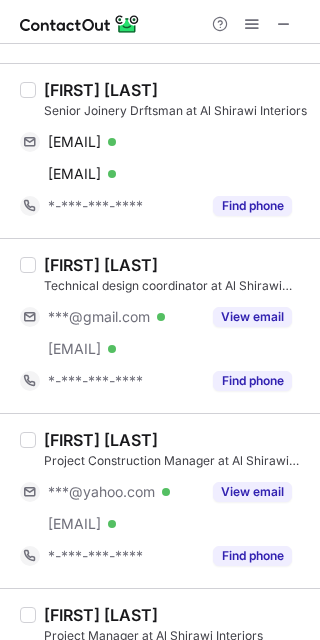 scroll, scrollTop: 1333, scrollLeft: 0, axis: vertical 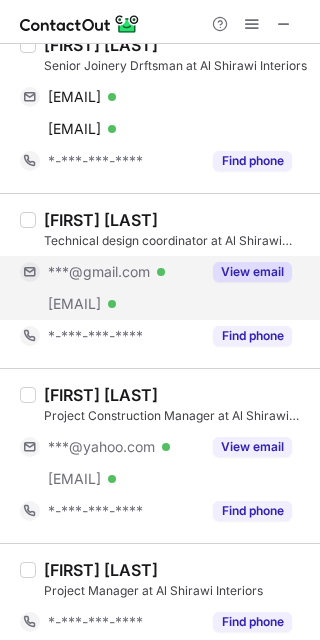 click on "View email" at bounding box center (252, 272) 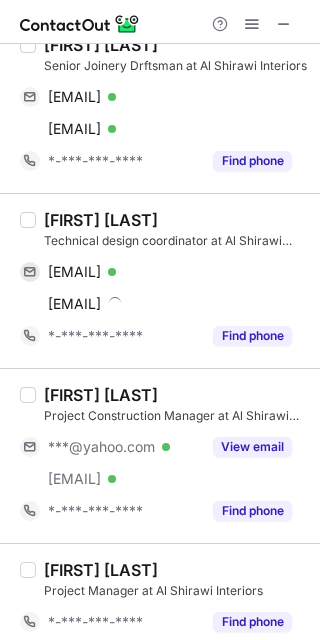 click on "[FIRST] [LAST]" at bounding box center [101, 220] 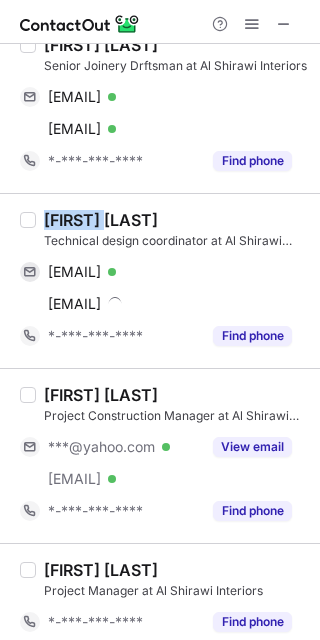 click on "[FIRST] [LAST]" at bounding box center (101, 220) 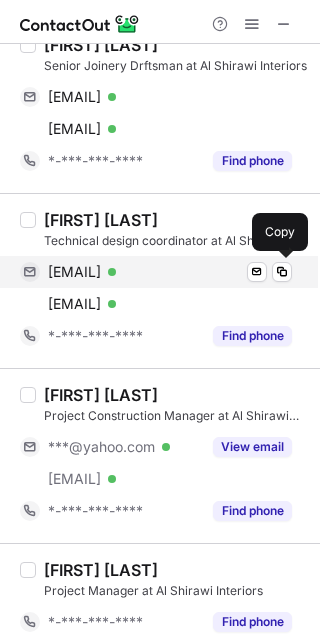 click on "[EMAIL]" at bounding box center [74, 272] 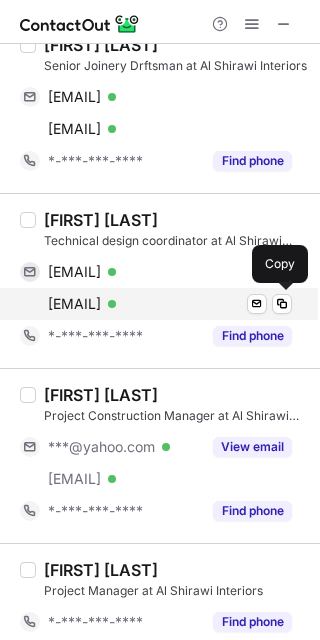 drag, startPoint x: 152, startPoint y: 301, endPoint x: 195, endPoint y: 306, distance: 43.289722 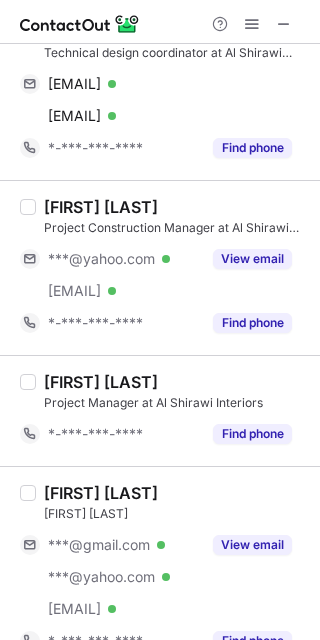 scroll, scrollTop: 1600, scrollLeft: 0, axis: vertical 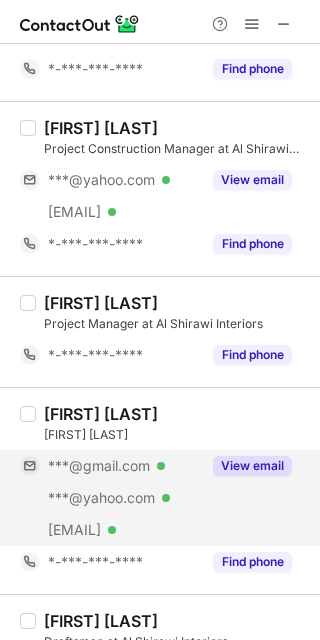click on "View email" at bounding box center (246, 466) 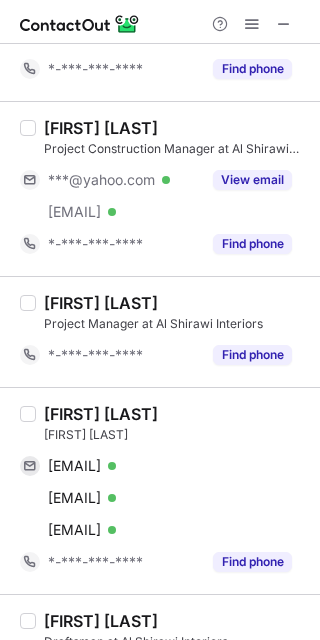 click on "[FIRST] [LAST]" at bounding box center (101, 414) 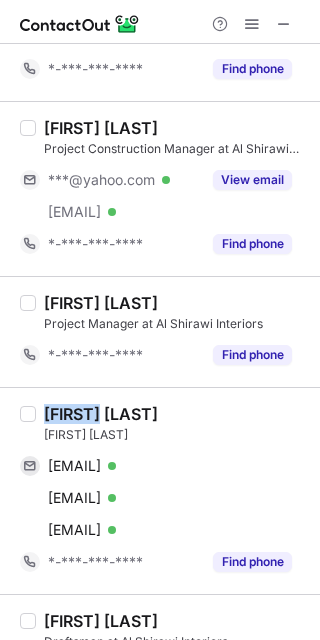 click on "[FIRST] [LAST]" at bounding box center (101, 414) 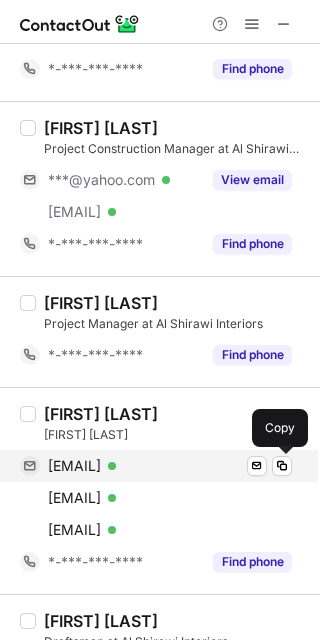 drag, startPoint x: 128, startPoint y: 465, endPoint x: 163, endPoint y: 467, distance: 35.057095 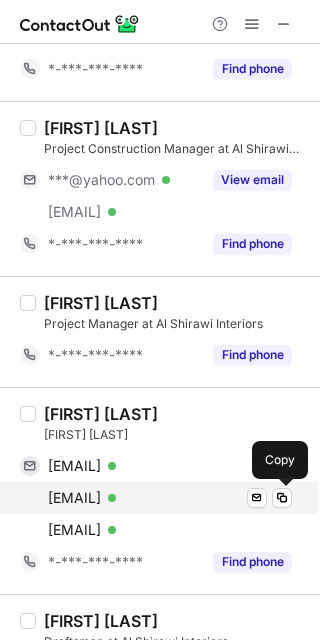 drag, startPoint x: 177, startPoint y: 495, endPoint x: 299, endPoint y: 511, distance: 123.04471 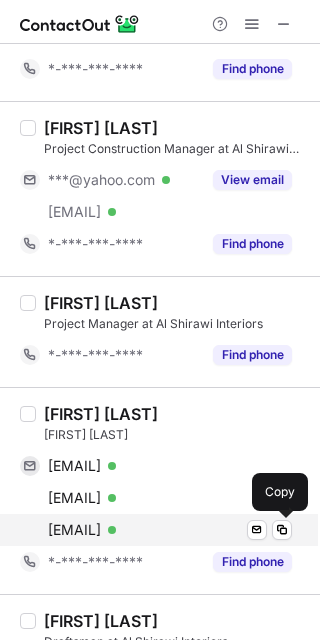 click on "[EMAIL]" at bounding box center [74, 530] 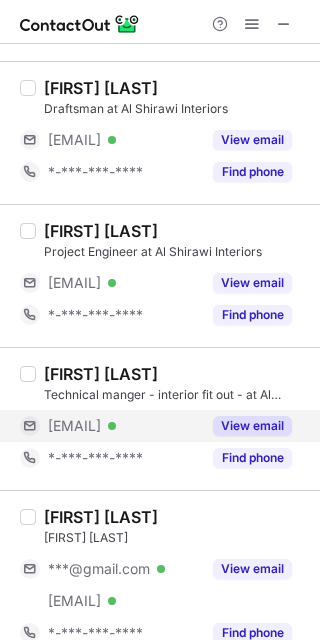 scroll, scrollTop: 2266, scrollLeft: 0, axis: vertical 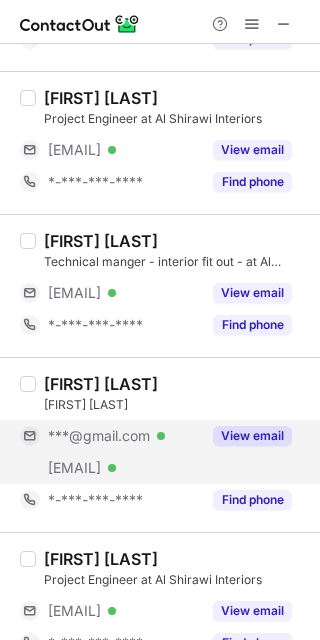 drag, startPoint x: 255, startPoint y: 433, endPoint x: 217, endPoint y: 434, distance: 38.013157 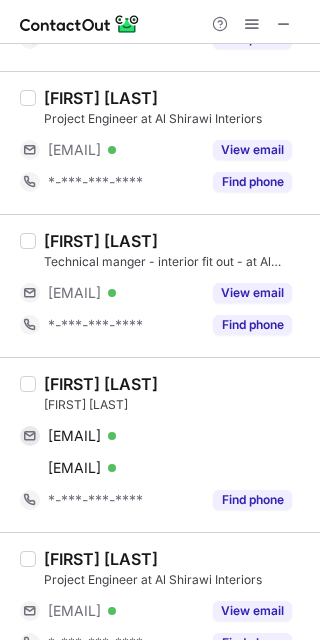 click on "[FIRST] [LAST]" at bounding box center [101, 384] 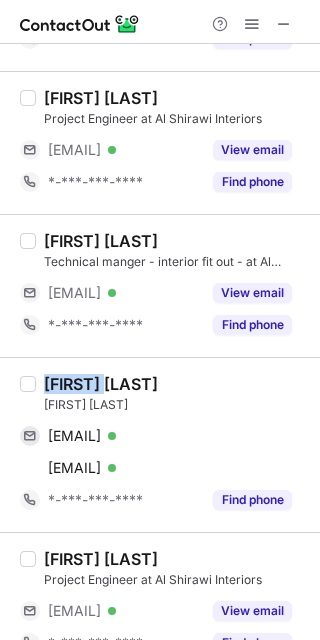 click on "[FIRST] [LAST]" at bounding box center (101, 384) 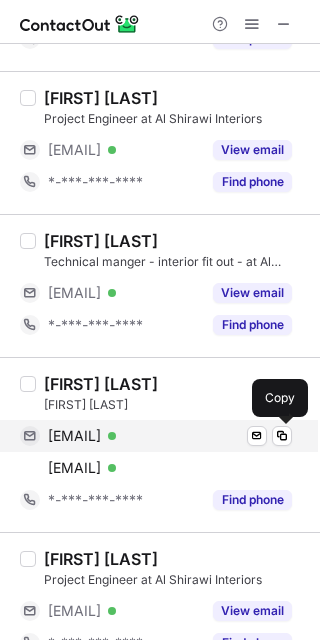 click on "[EMAIL]" at bounding box center (74, 436) 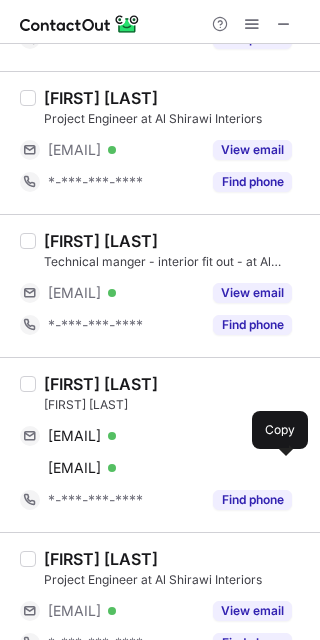 drag, startPoint x: 160, startPoint y: 469, endPoint x: 317, endPoint y: 462, distance: 157.15598 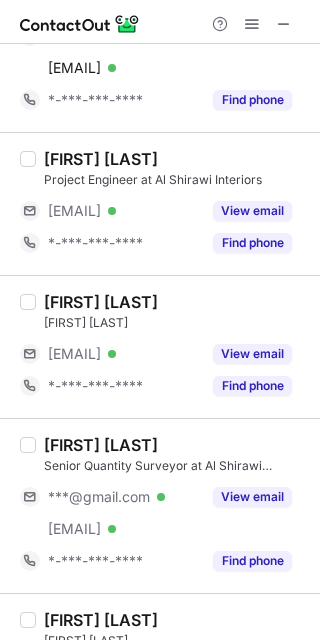 scroll, scrollTop: 2800, scrollLeft: 0, axis: vertical 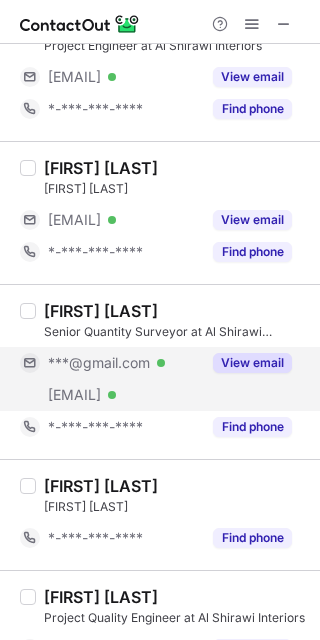 drag, startPoint x: 244, startPoint y: 369, endPoint x: 188, endPoint y: 363, distance: 56.32051 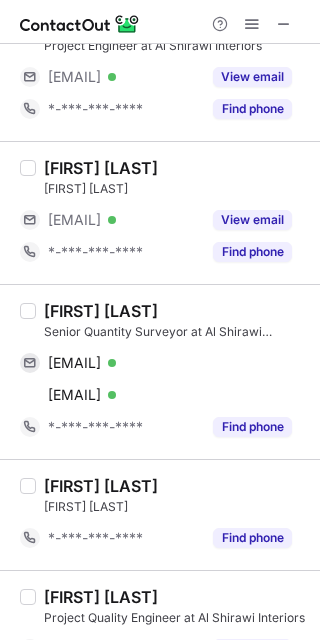 click on "[FIRST] [LAST]" at bounding box center (101, 311) 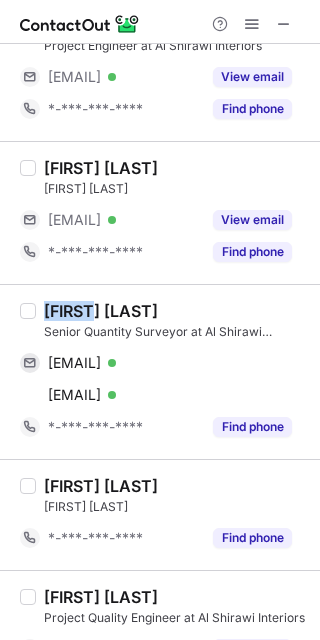 click on "[FIRST] [LAST]" at bounding box center (101, 311) 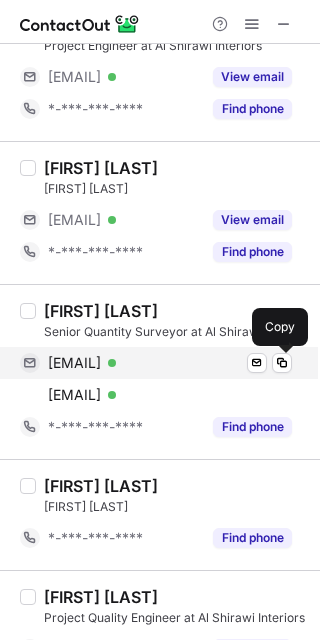 click on "[EMAIL]" at bounding box center [74, 363] 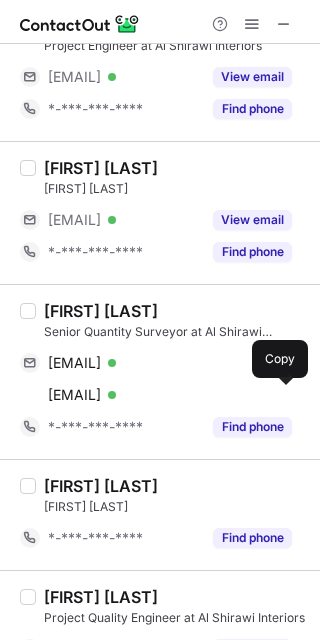 drag, startPoint x: 149, startPoint y: 395, endPoint x: 241, endPoint y: 458, distance: 111.503365 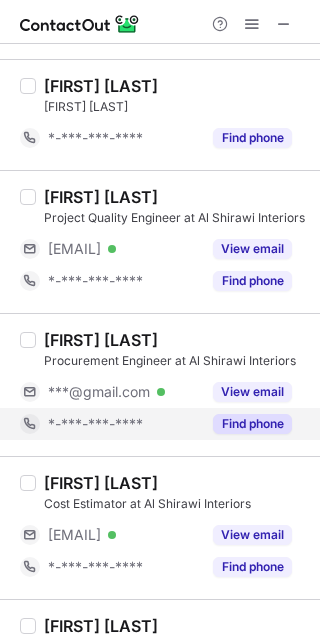 scroll, scrollTop: 3278, scrollLeft: 0, axis: vertical 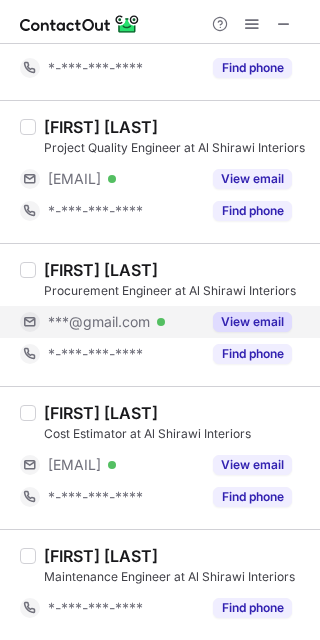 drag, startPoint x: 252, startPoint y: 322, endPoint x: 204, endPoint y: 321, distance: 48.010414 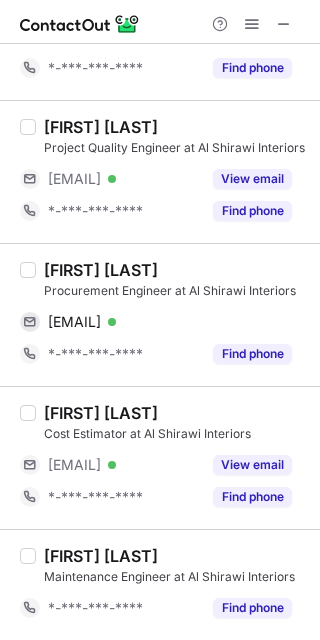 click on "[FIRST] [LAST]" at bounding box center (101, 270) 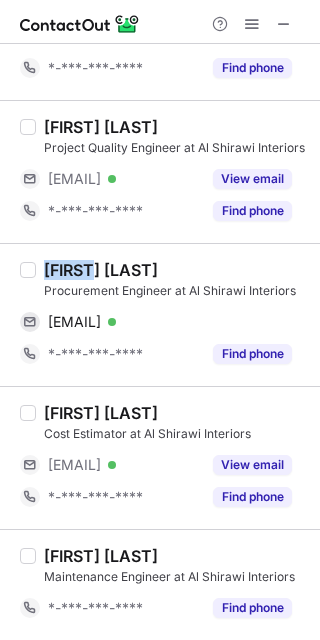 click on "[FIRST] [LAST]" at bounding box center [101, 270] 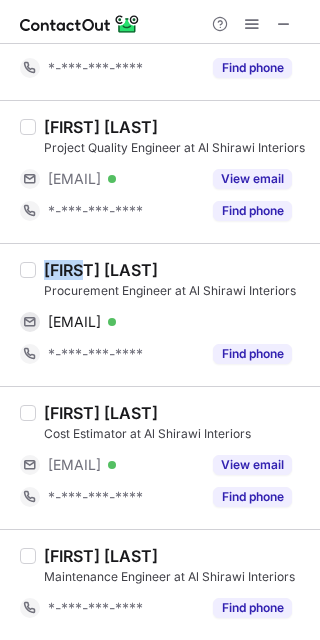 copy on "[FIRST]" 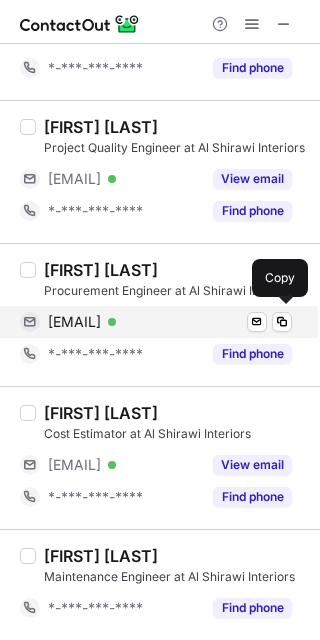 click on "[EMAIL]" at bounding box center [74, 322] 